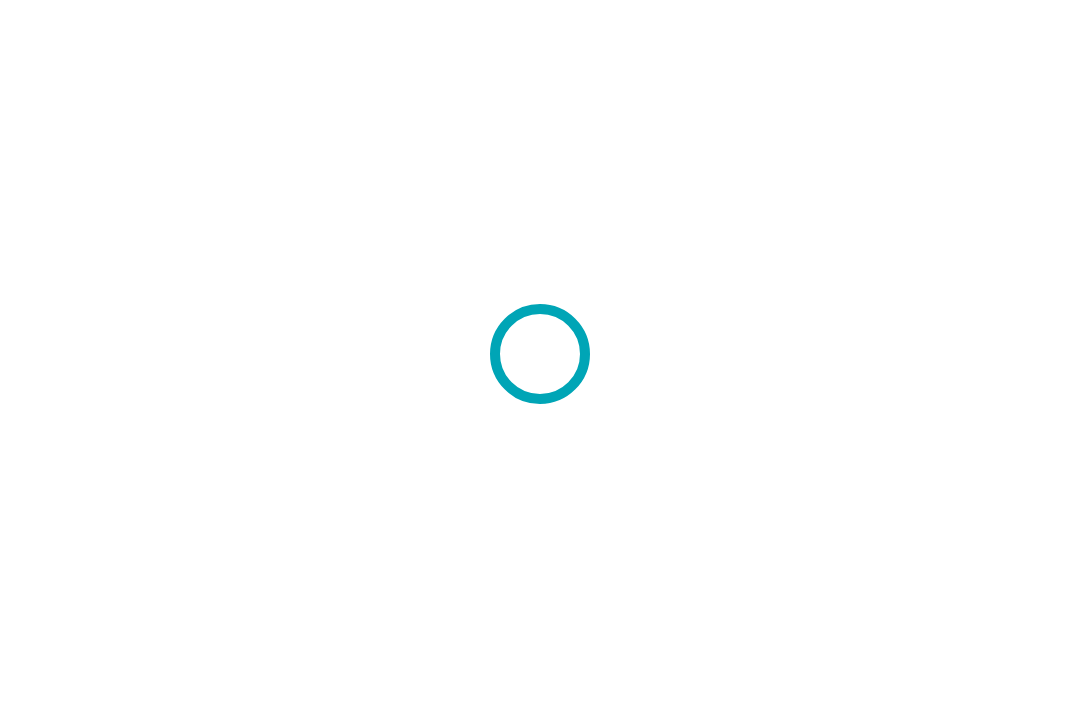 scroll, scrollTop: 0, scrollLeft: 0, axis: both 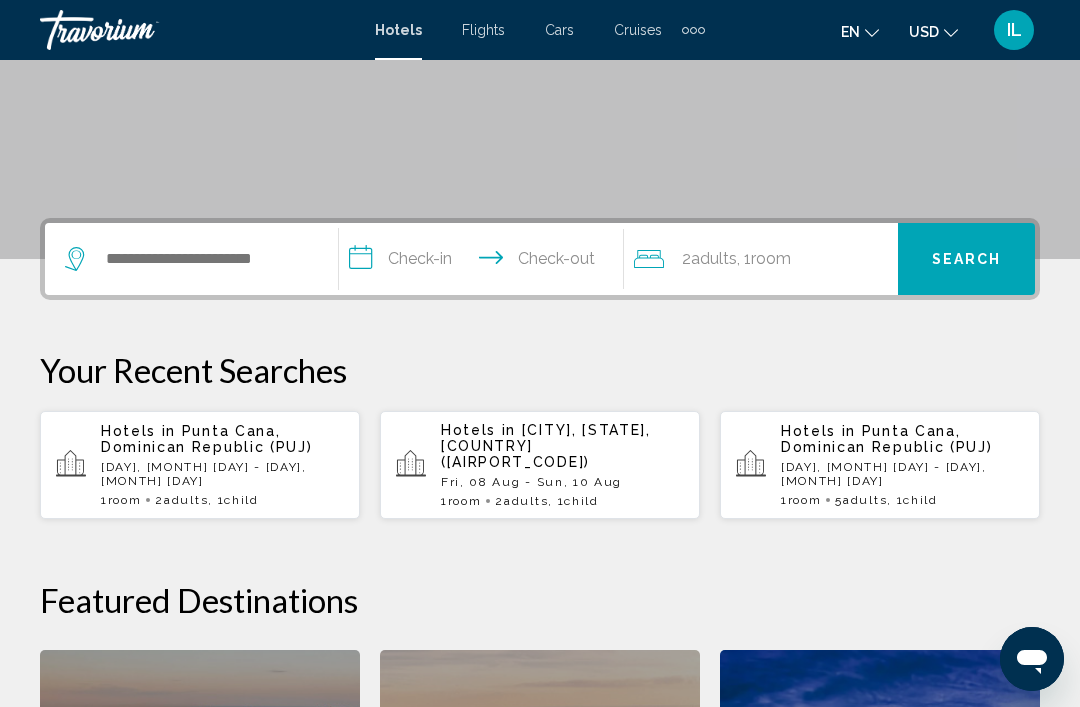 click on "Hotels in    [CITY], [STATE], [COUNTRY] ([AIRPORT_CODE])  [DAY], [MONTH] [DAY] - [DAY], [MONTH] [DAY]  1  Room rooms 2  Adult Adults , 1  Child Children" at bounding box center (562, 465) 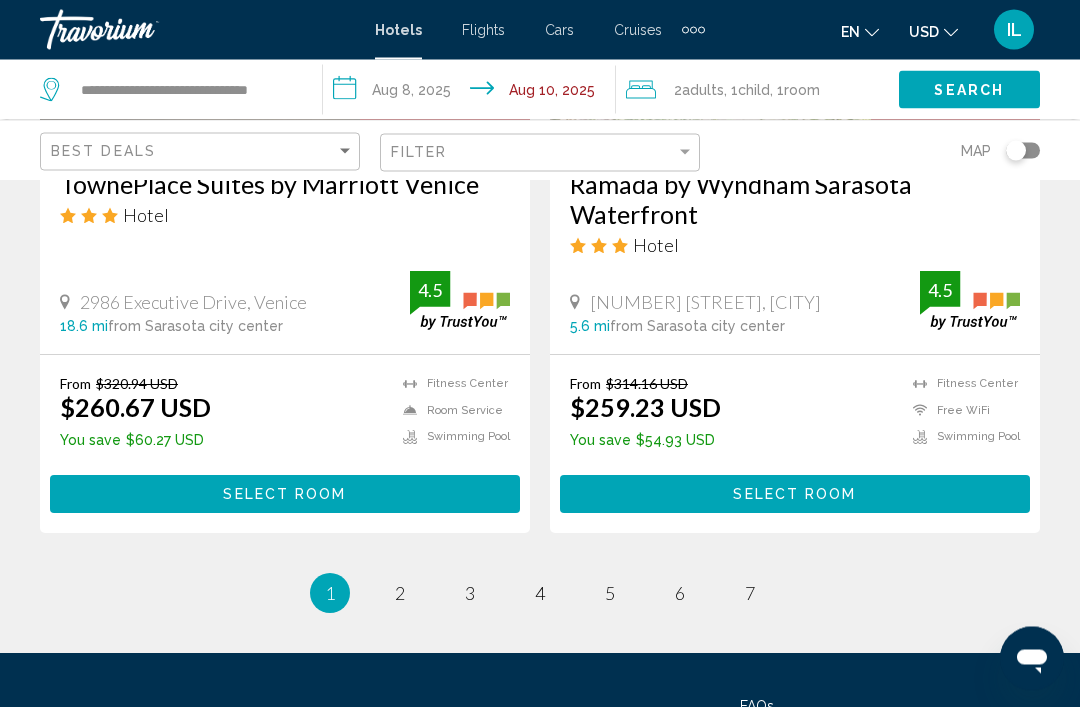 scroll, scrollTop: 4051, scrollLeft: 0, axis: vertical 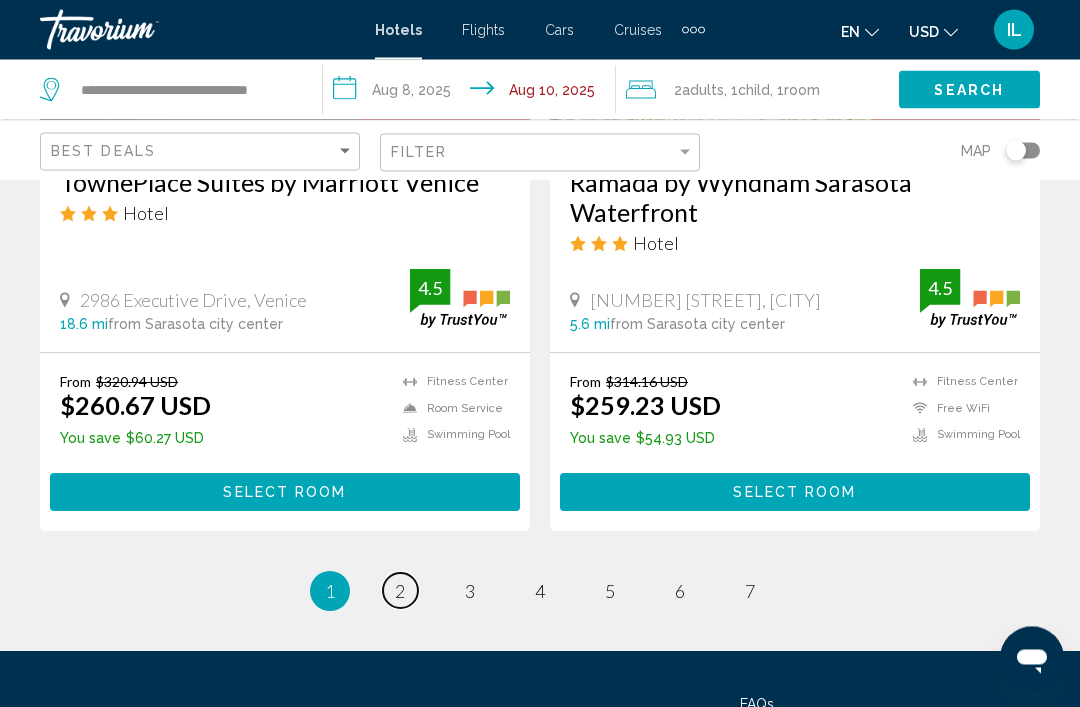 click on "page  2" at bounding box center [400, 591] 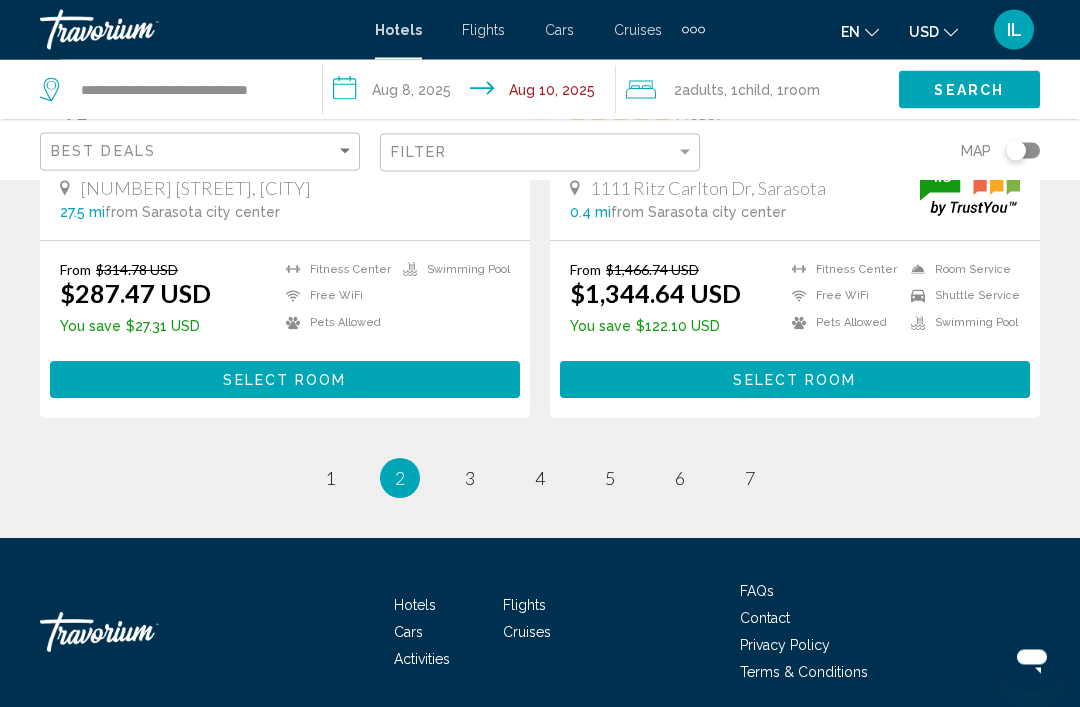 scroll, scrollTop: 4215, scrollLeft: 0, axis: vertical 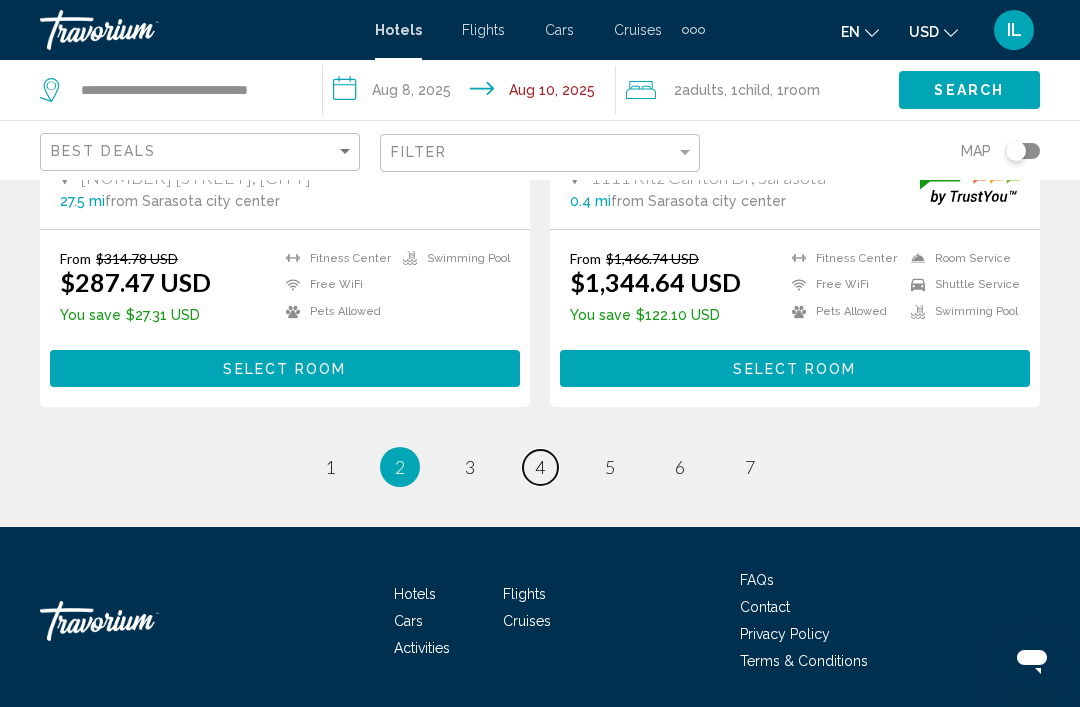 click on "page  4" at bounding box center (540, 467) 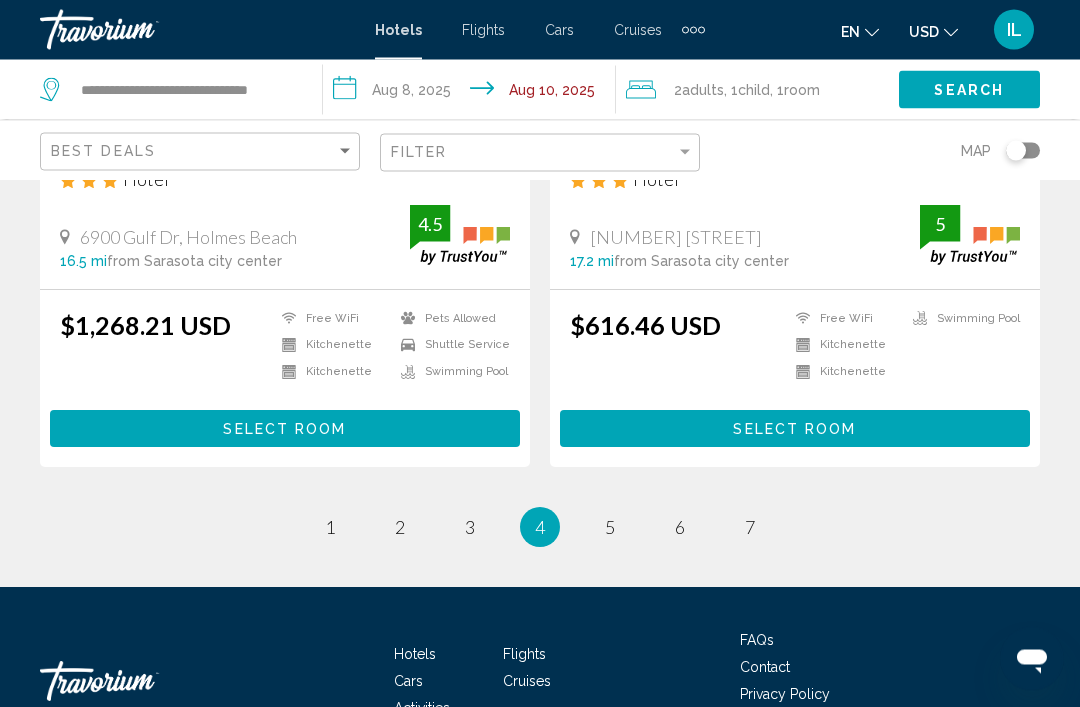 scroll, scrollTop: 4205, scrollLeft: 0, axis: vertical 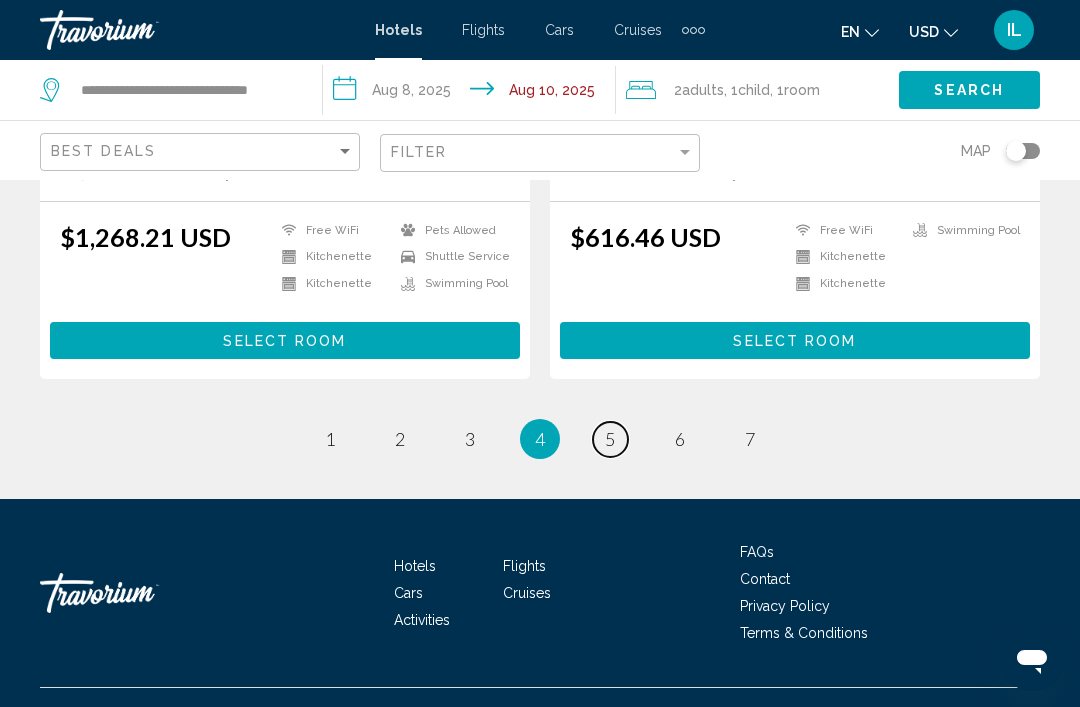 click on "page  5" at bounding box center (610, 439) 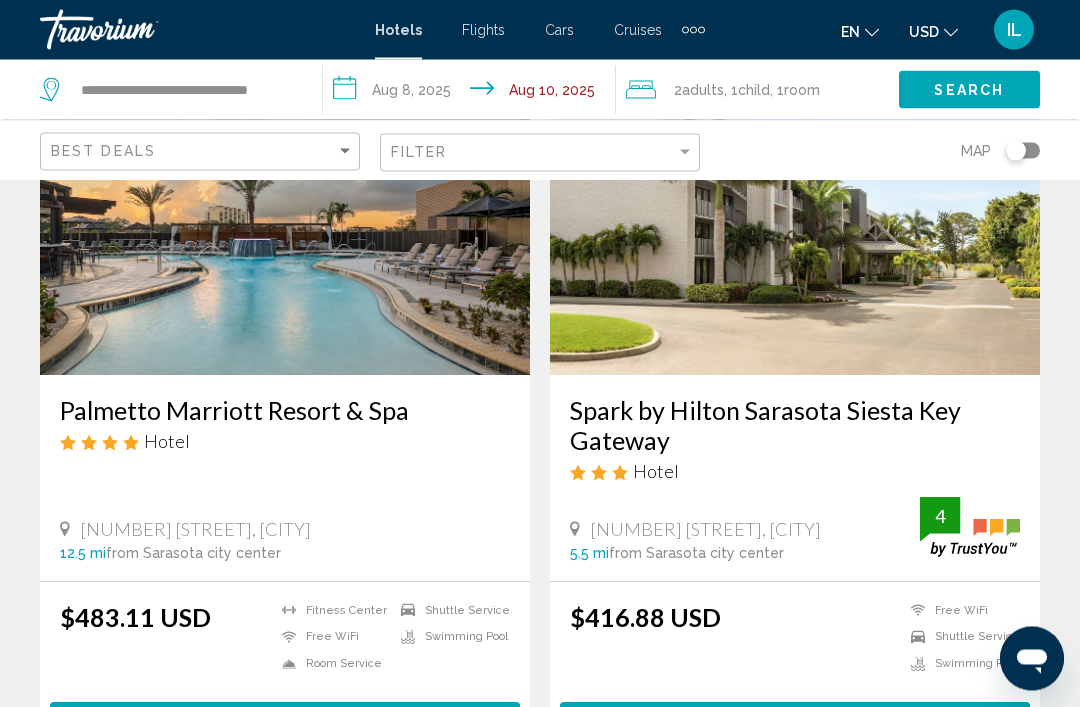 scroll, scrollTop: 3864, scrollLeft: 0, axis: vertical 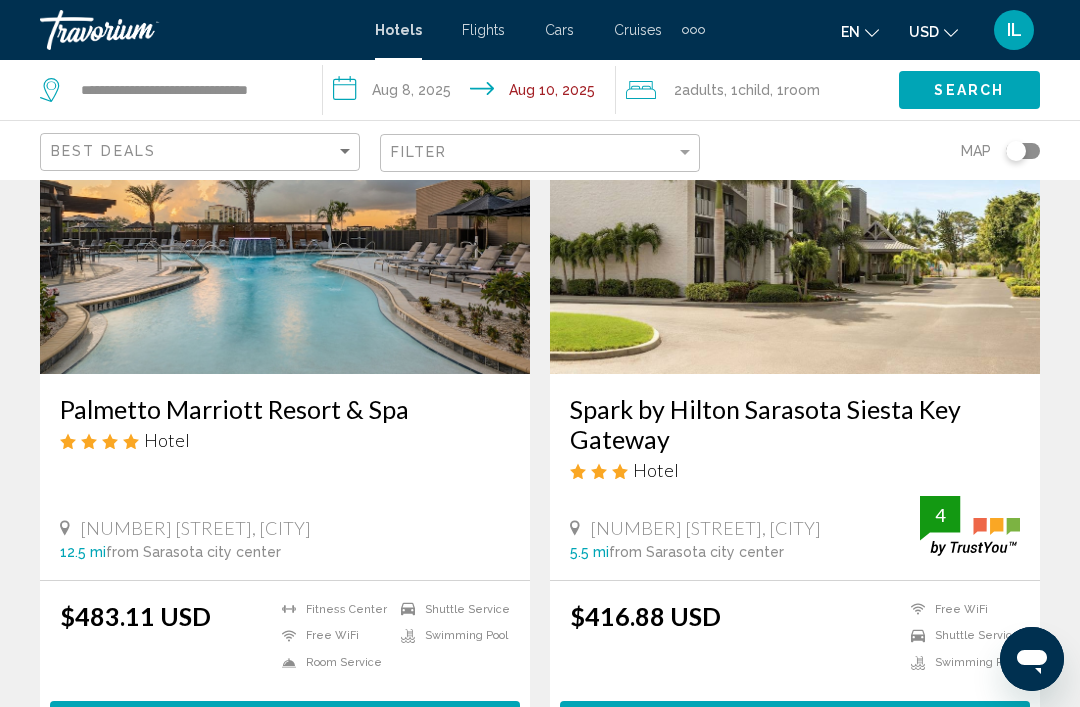 click on "Select Room" at bounding box center (795, 719) 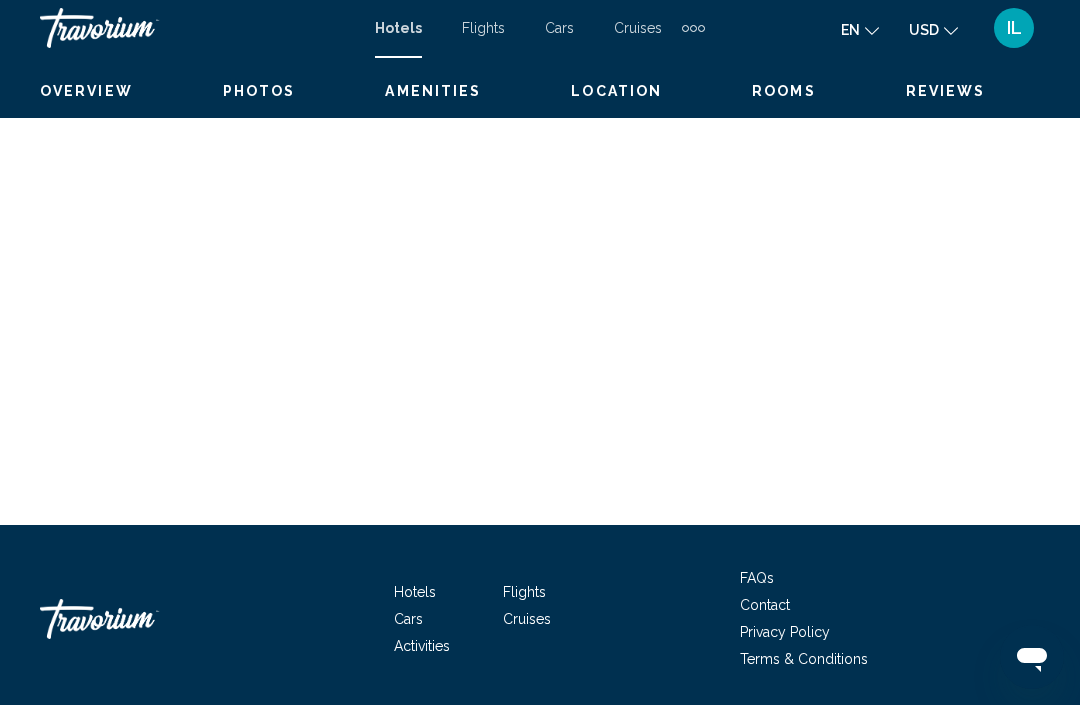scroll, scrollTop: 4293, scrollLeft: 0, axis: vertical 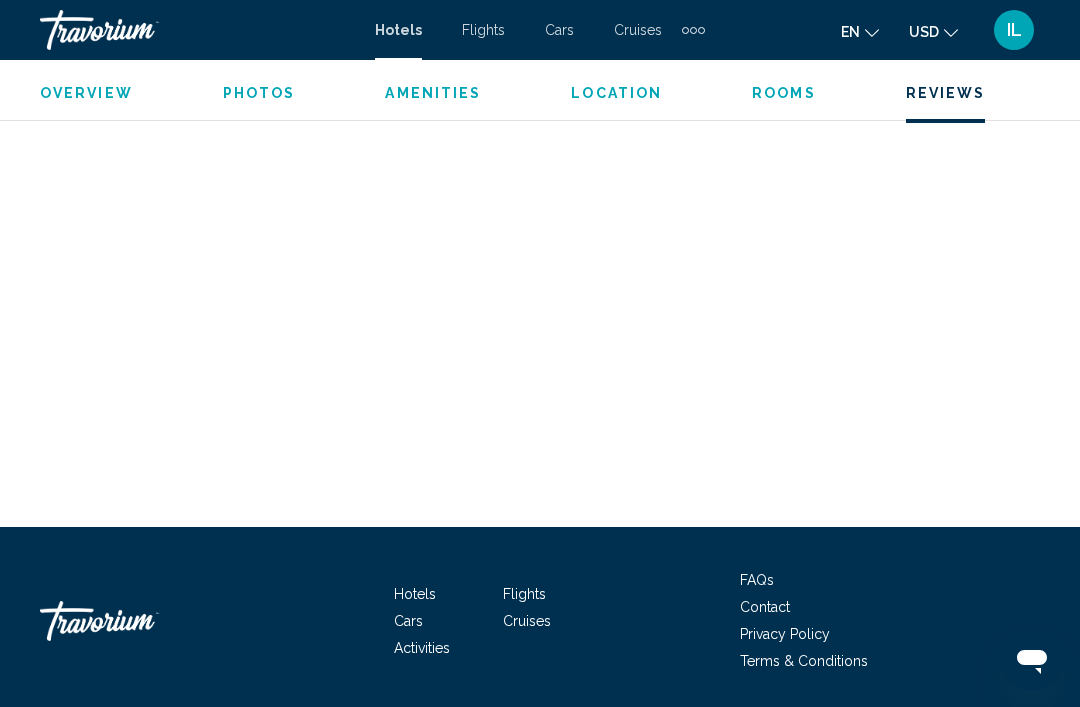 click on "© 2025 All Rights Reserved." at bounding box center (540, 744) 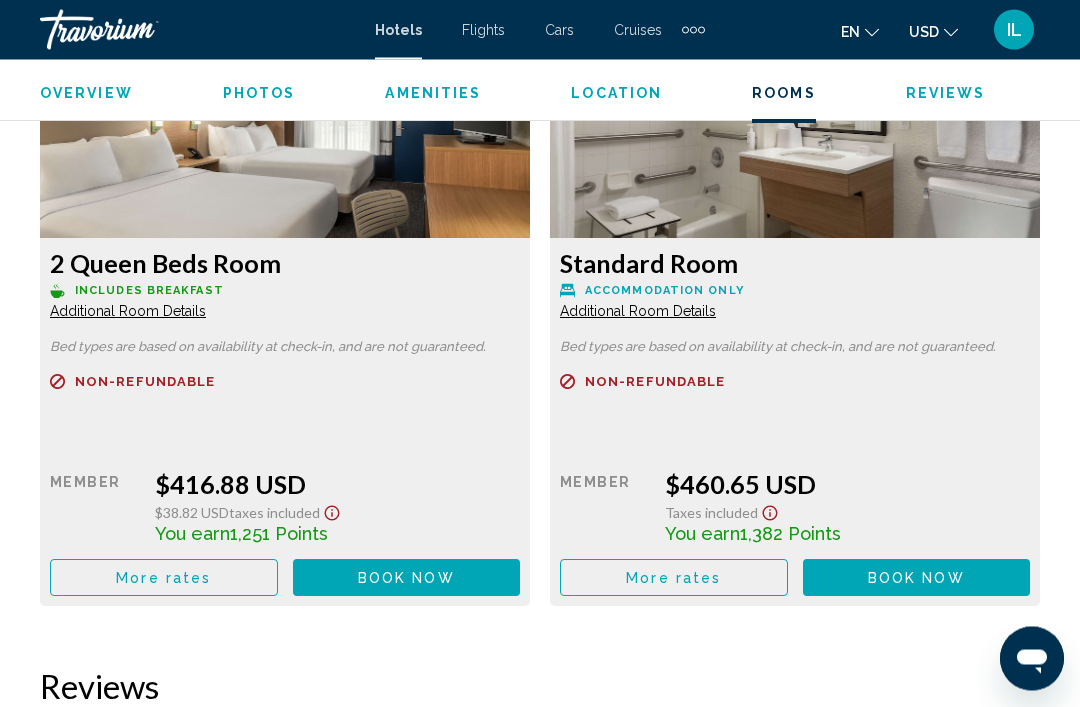 scroll, scrollTop: 3133, scrollLeft: 0, axis: vertical 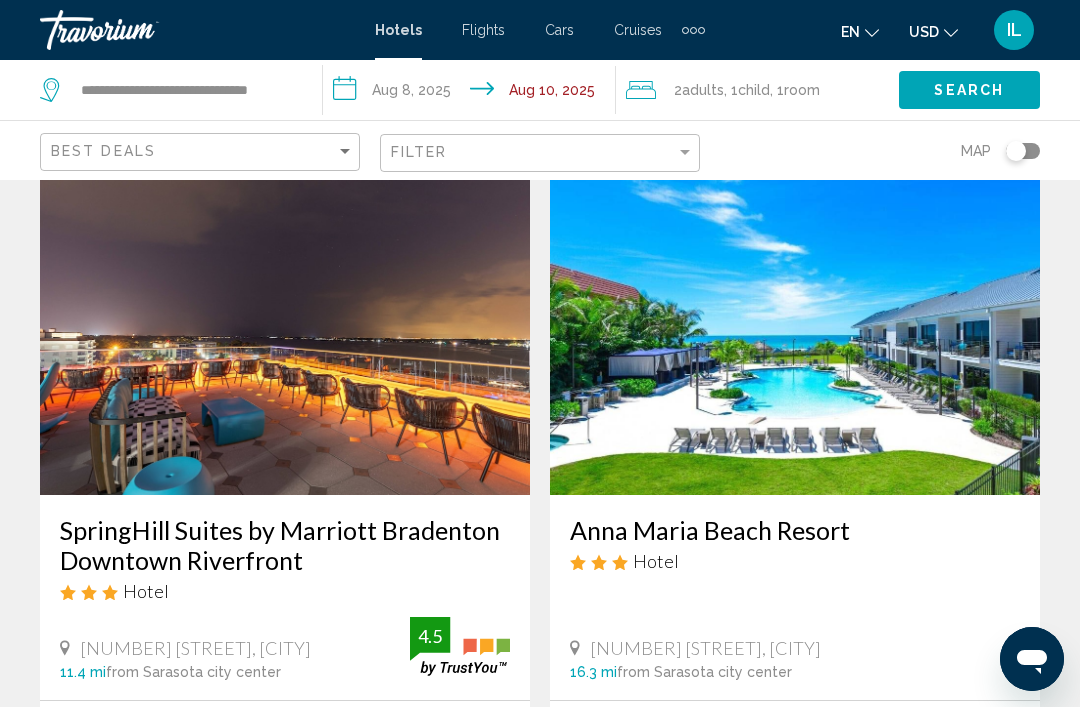 click at bounding box center [795, 335] 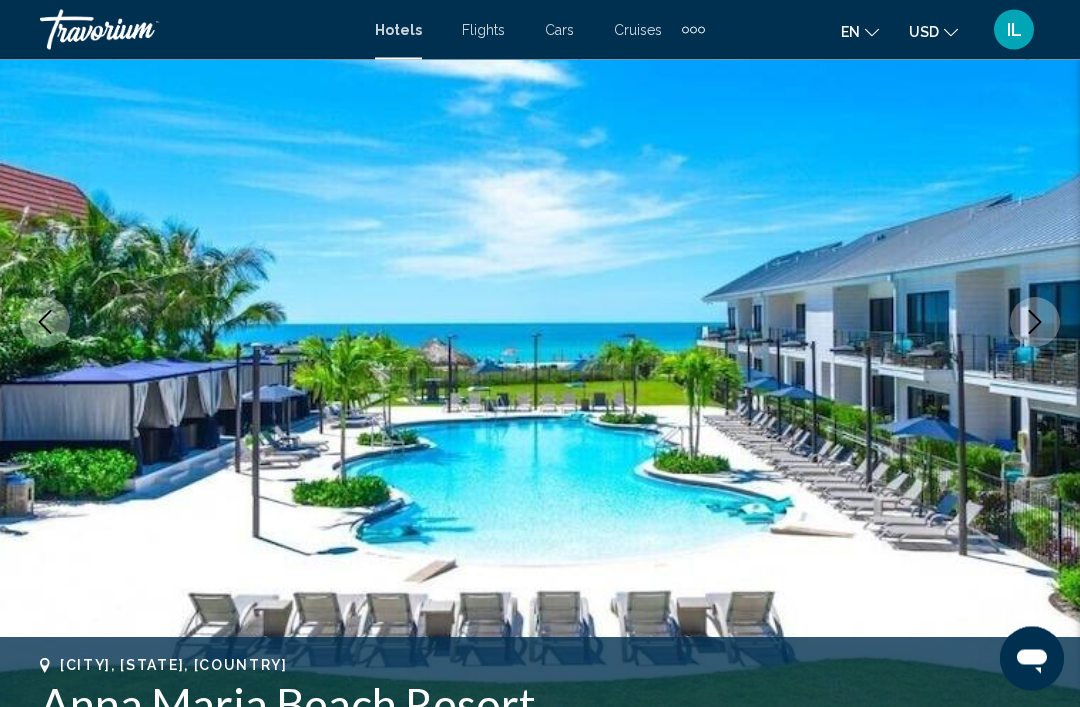 scroll, scrollTop: 216, scrollLeft: 0, axis: vertical 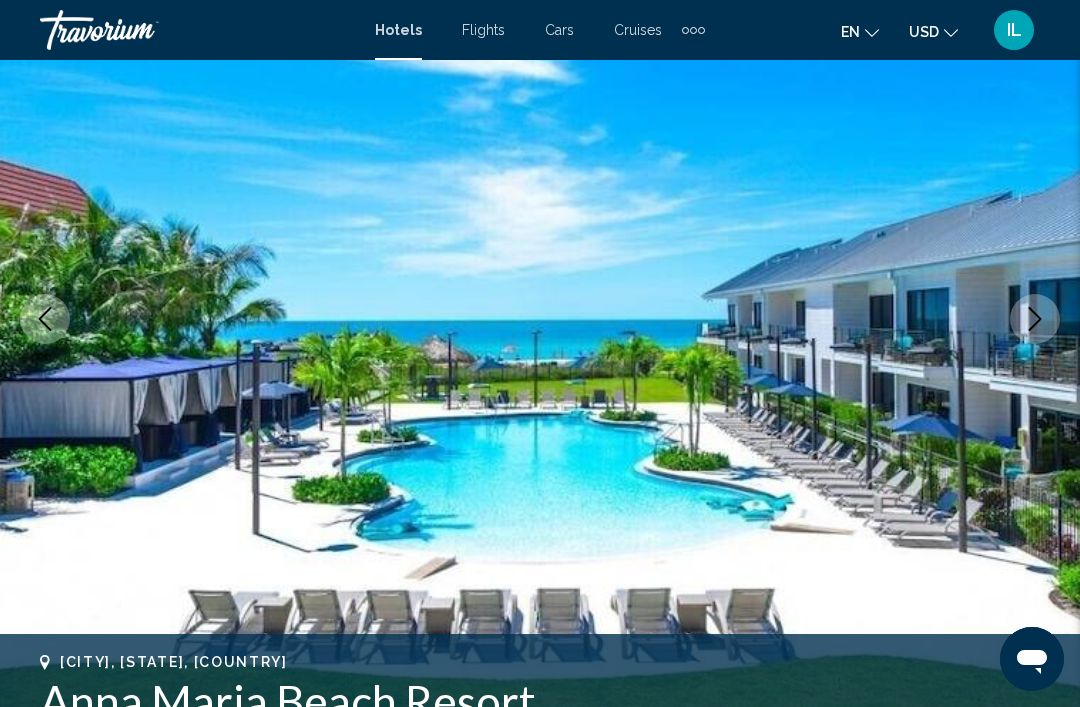 click at bounding box center (1035, 319) 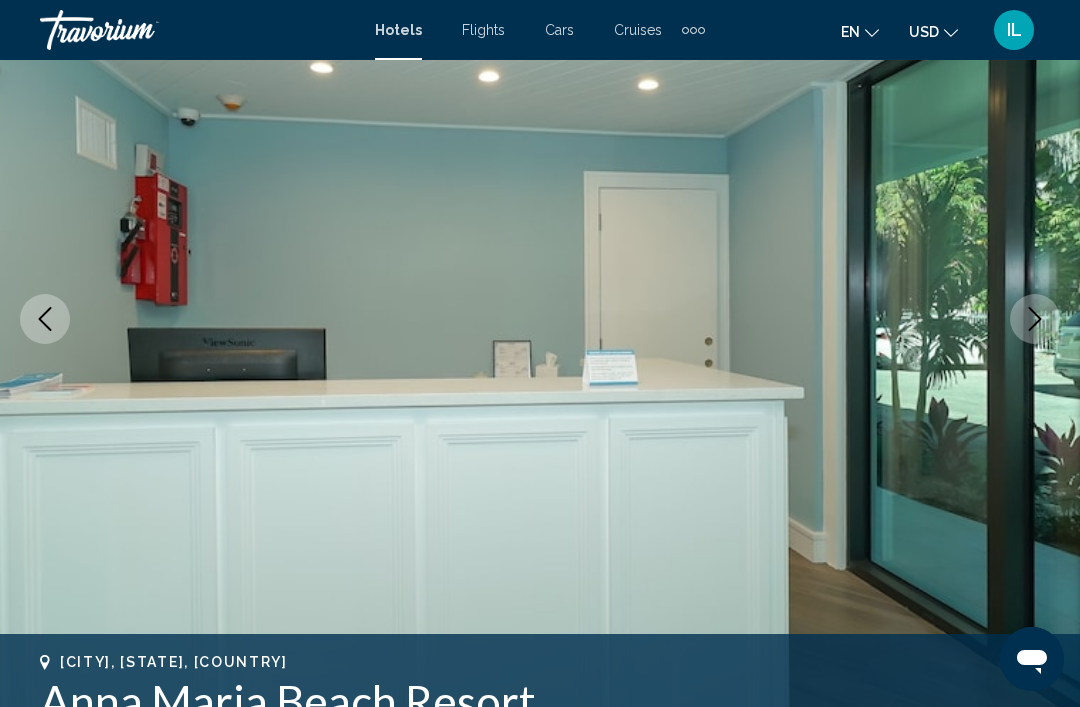 click at bounding box center [1035, 319] 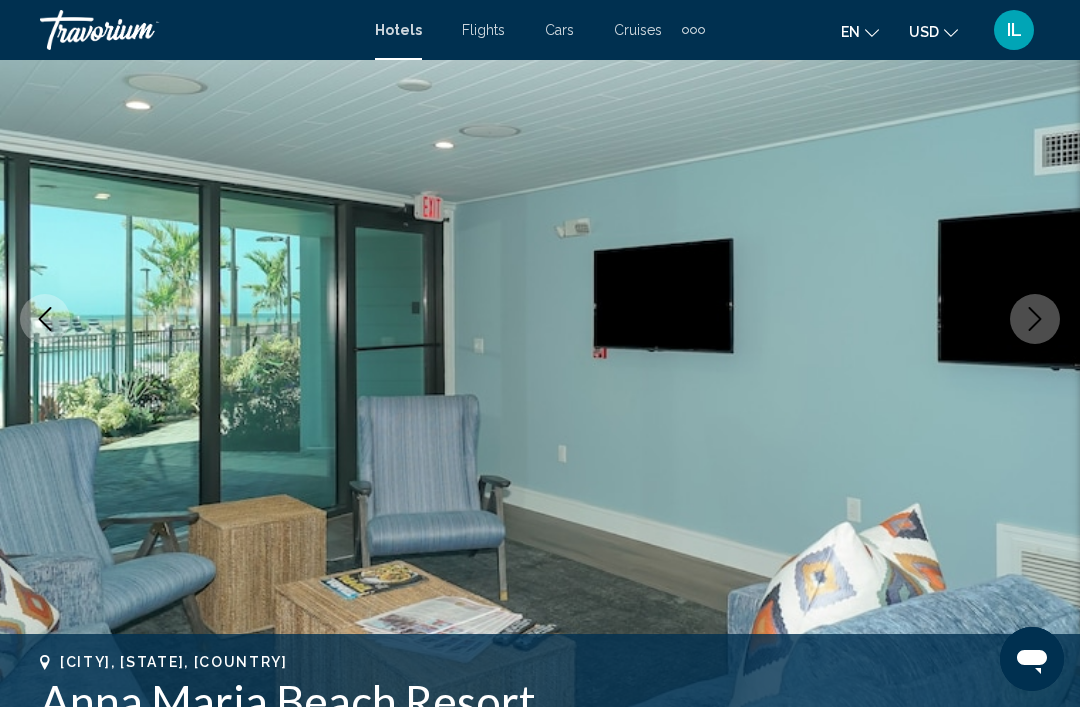 click 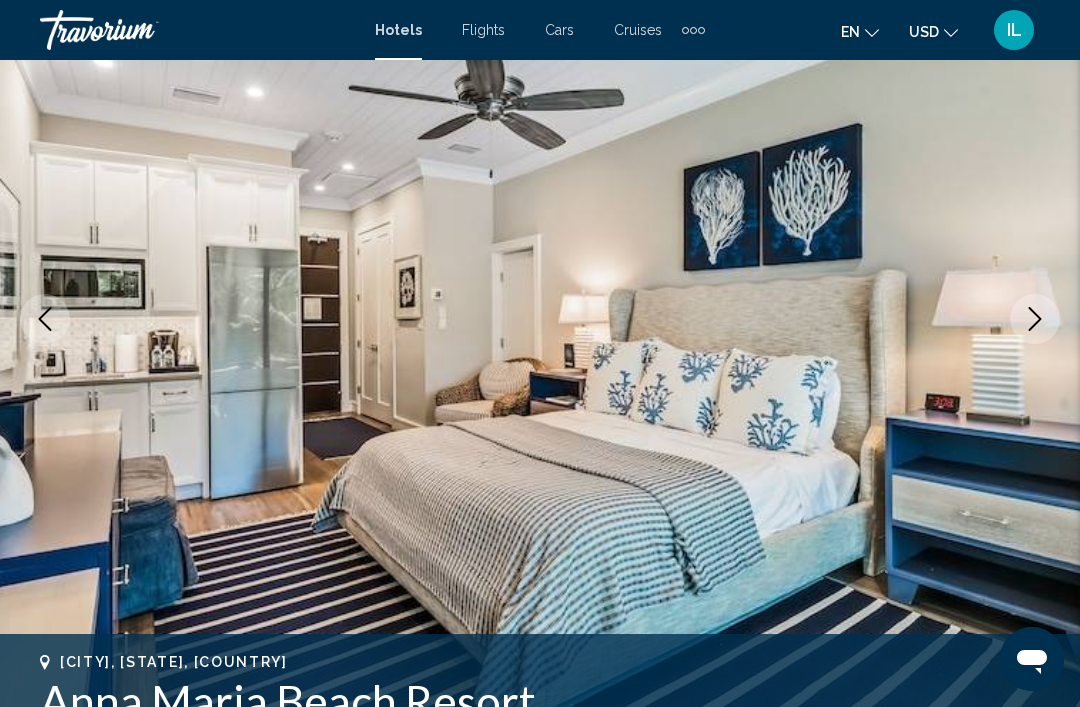 click at bounding box center [1035, 319] 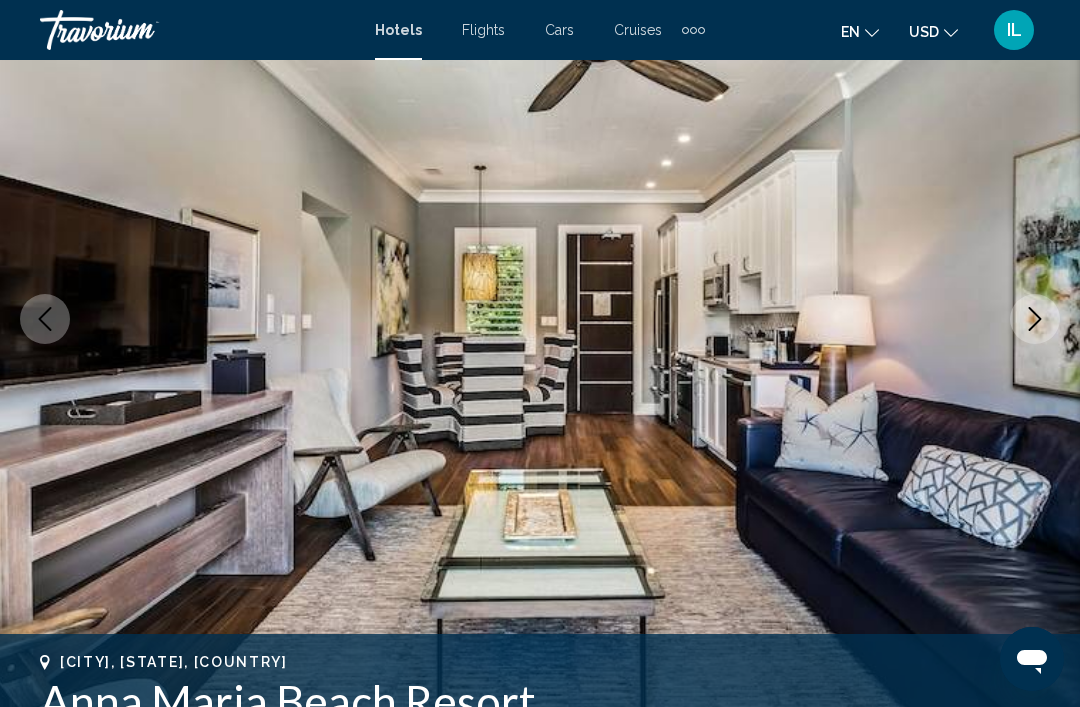 click 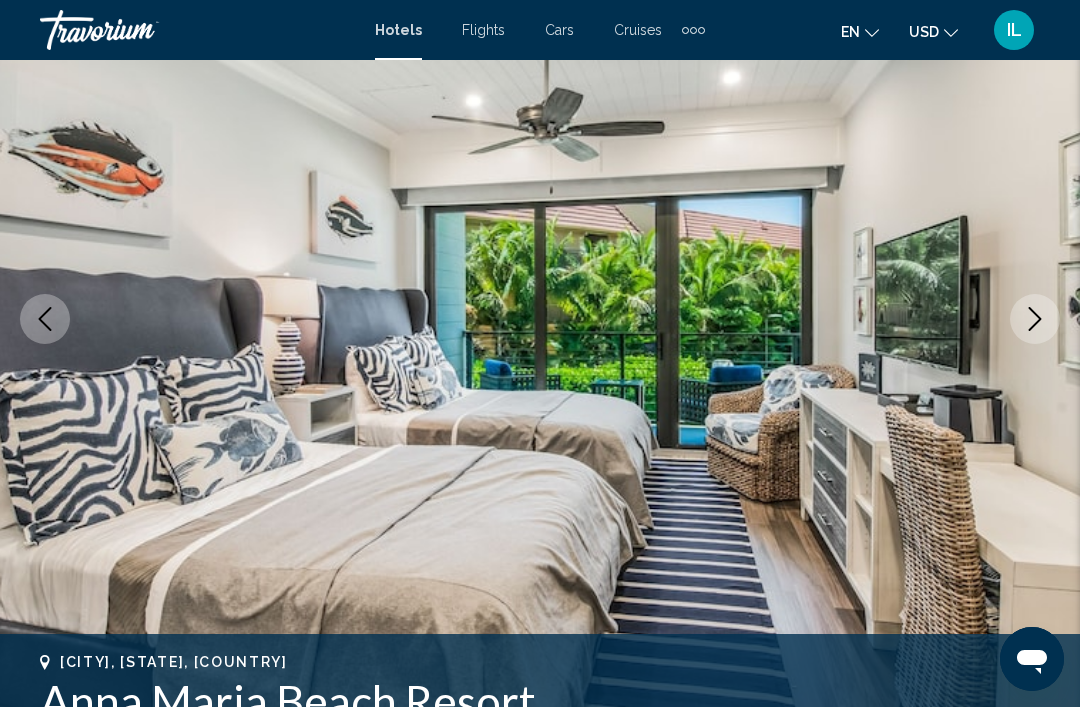 click at bounding box center [1035, 319] 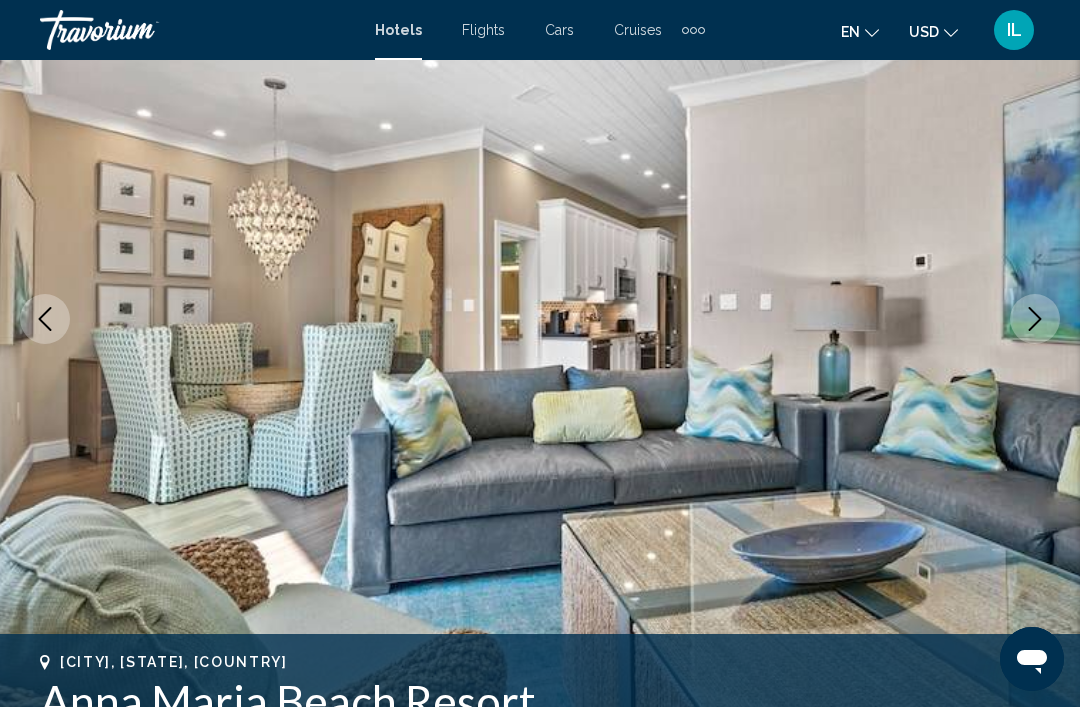 click 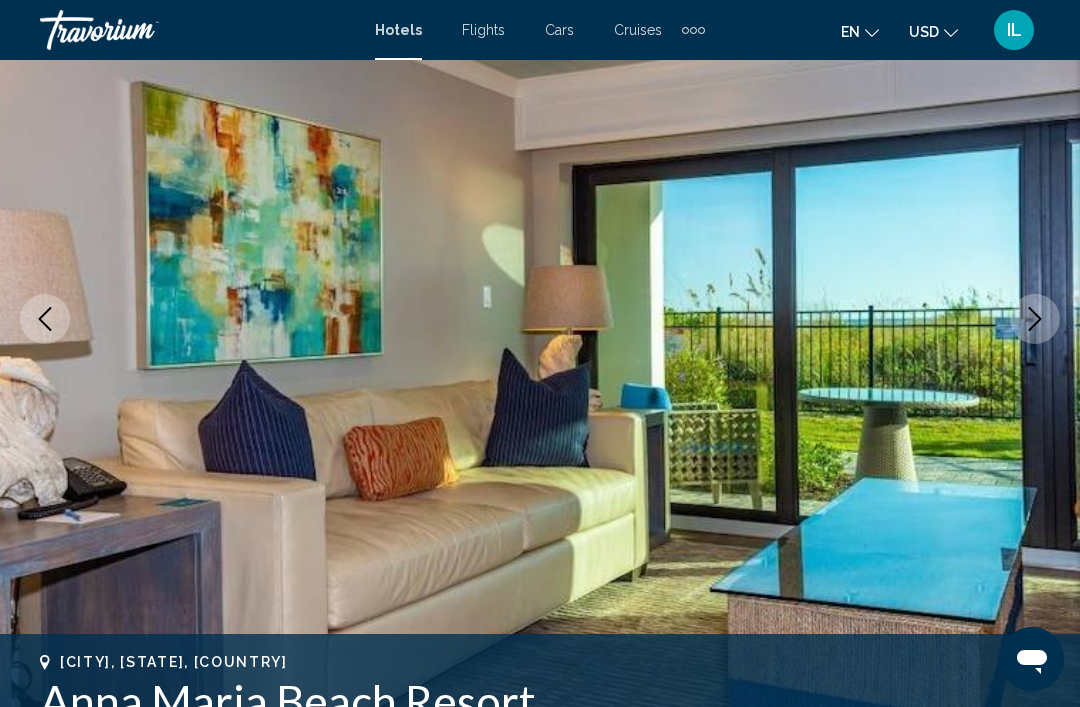 click 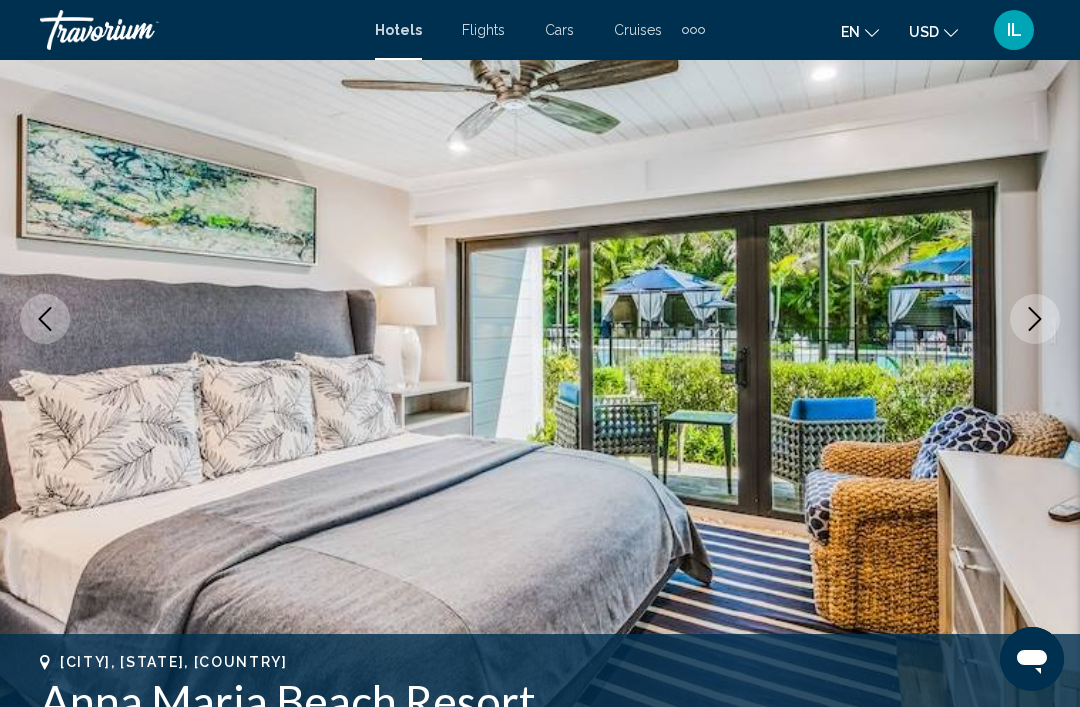 click 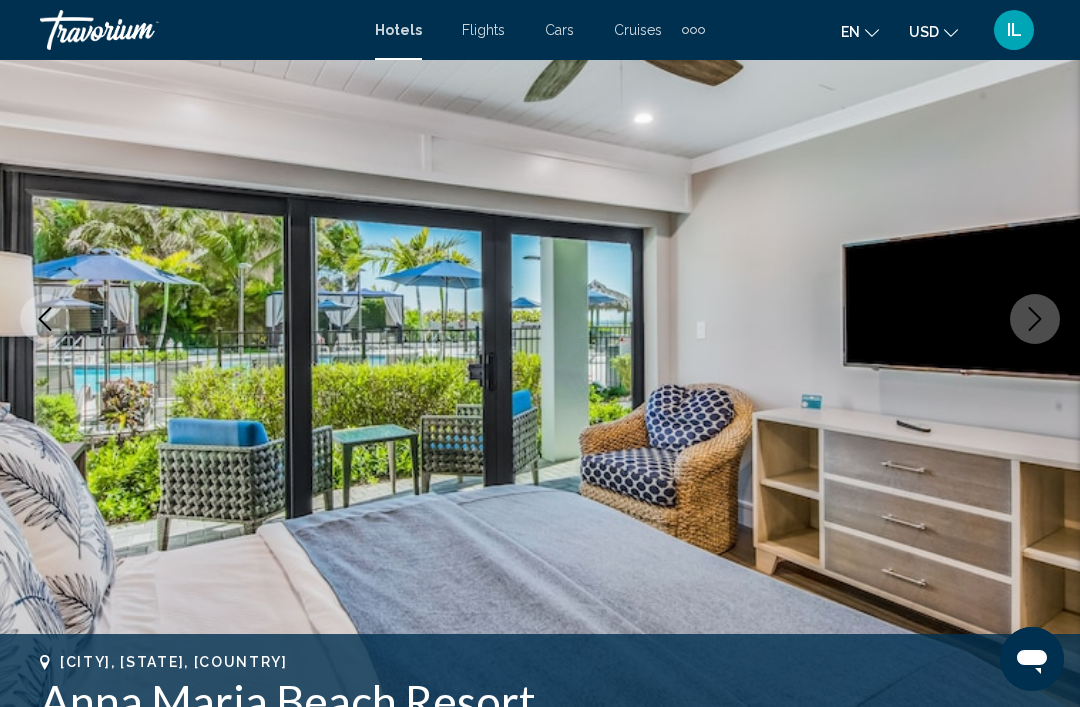 click 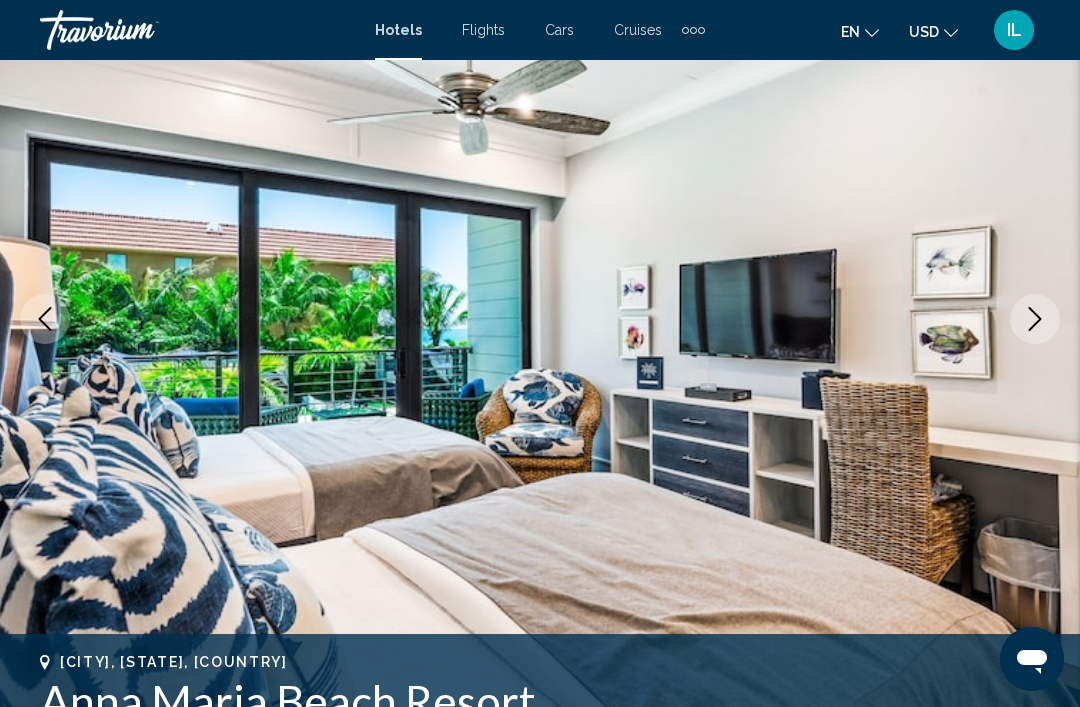 click 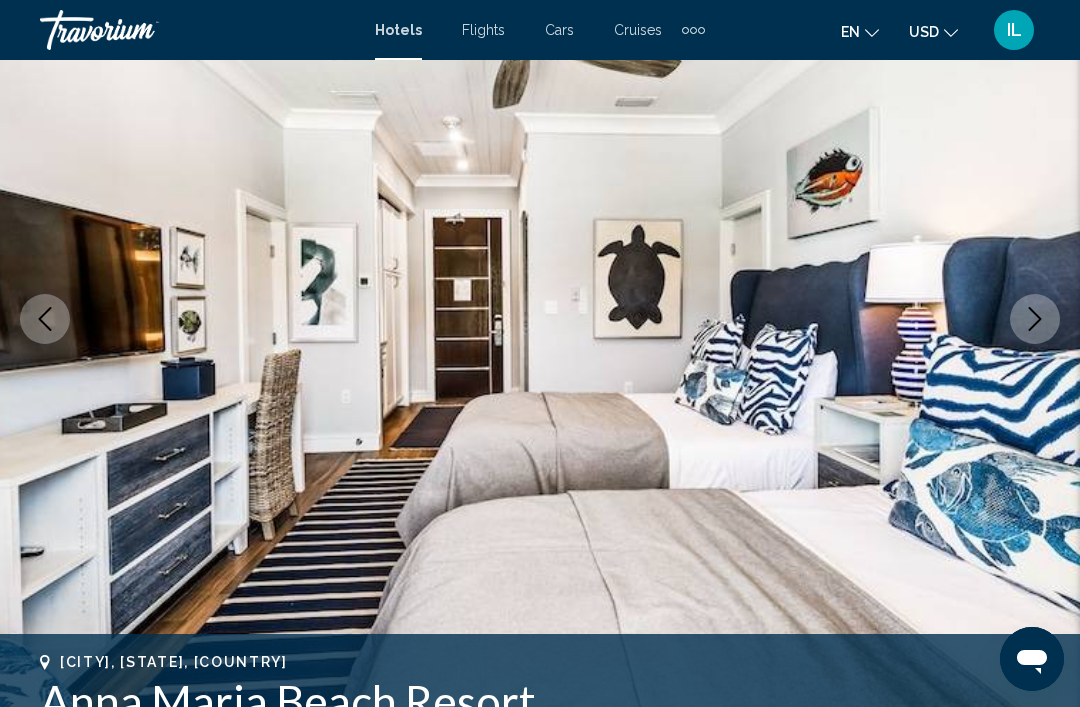click 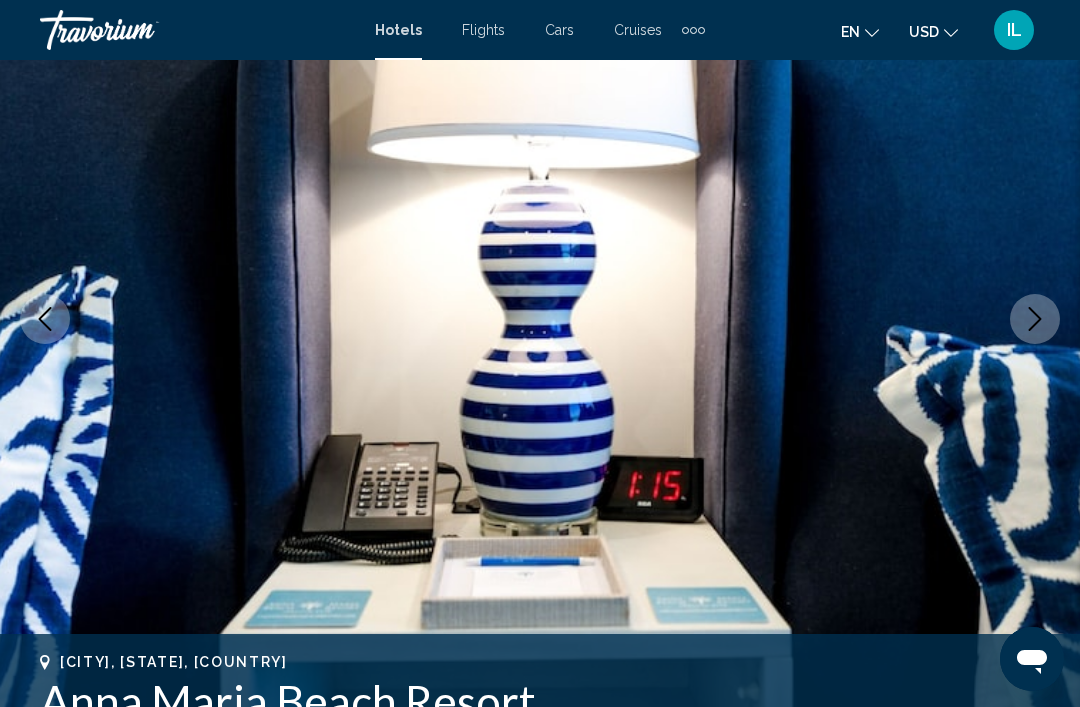 click 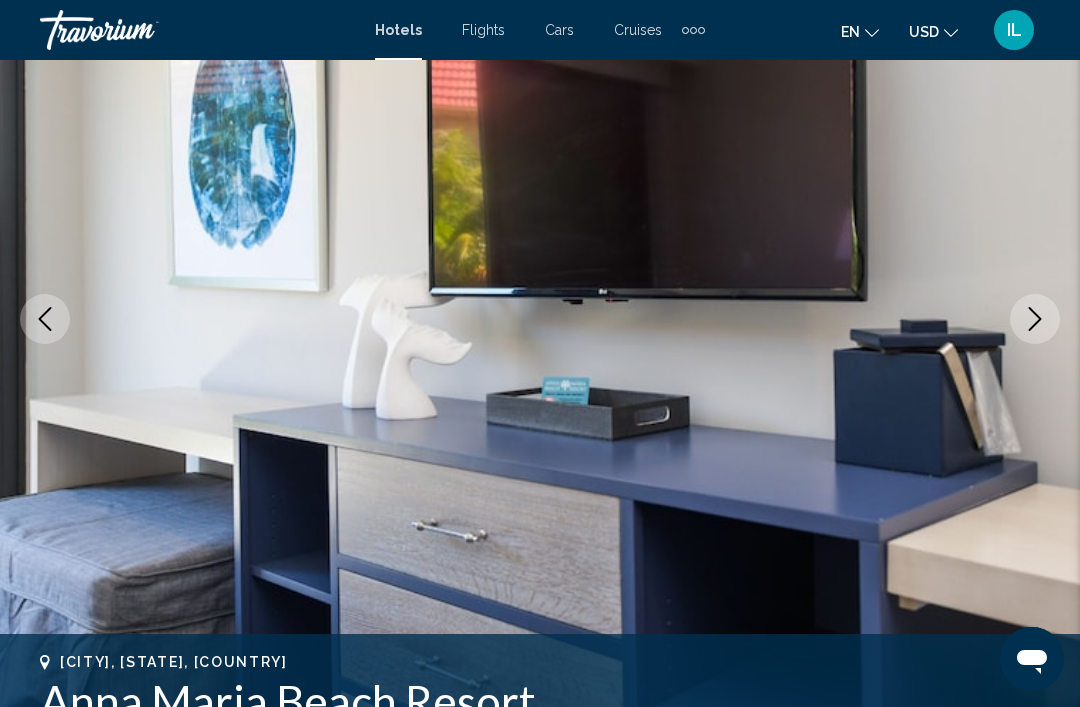 click at bounding box center (1035, 319) 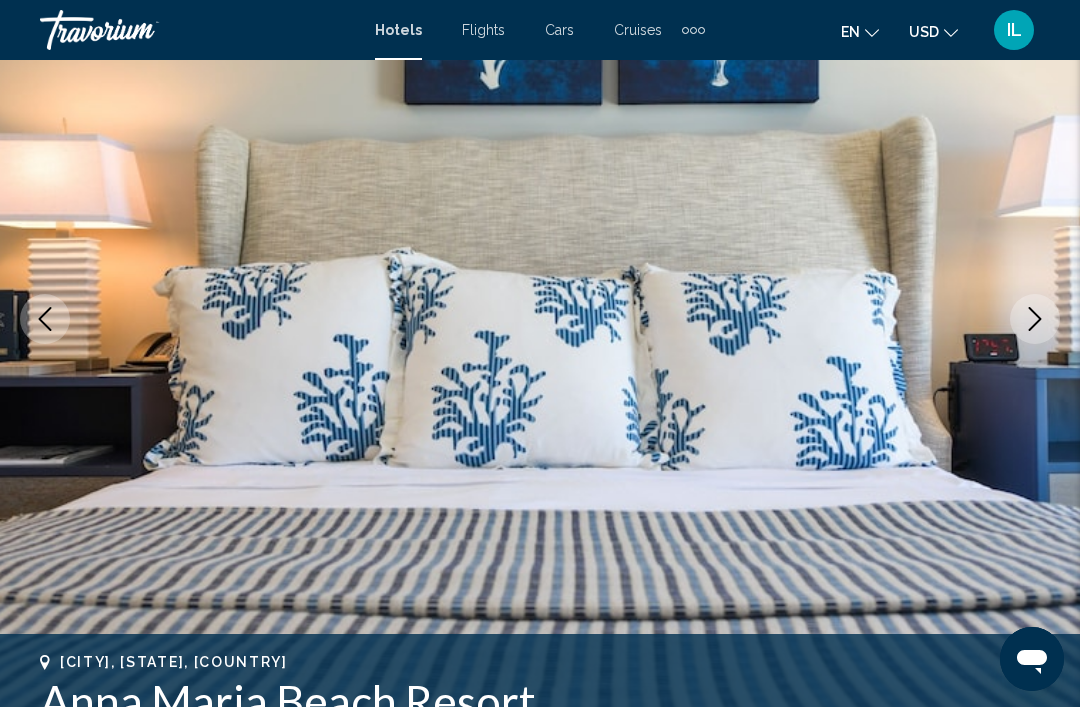 click 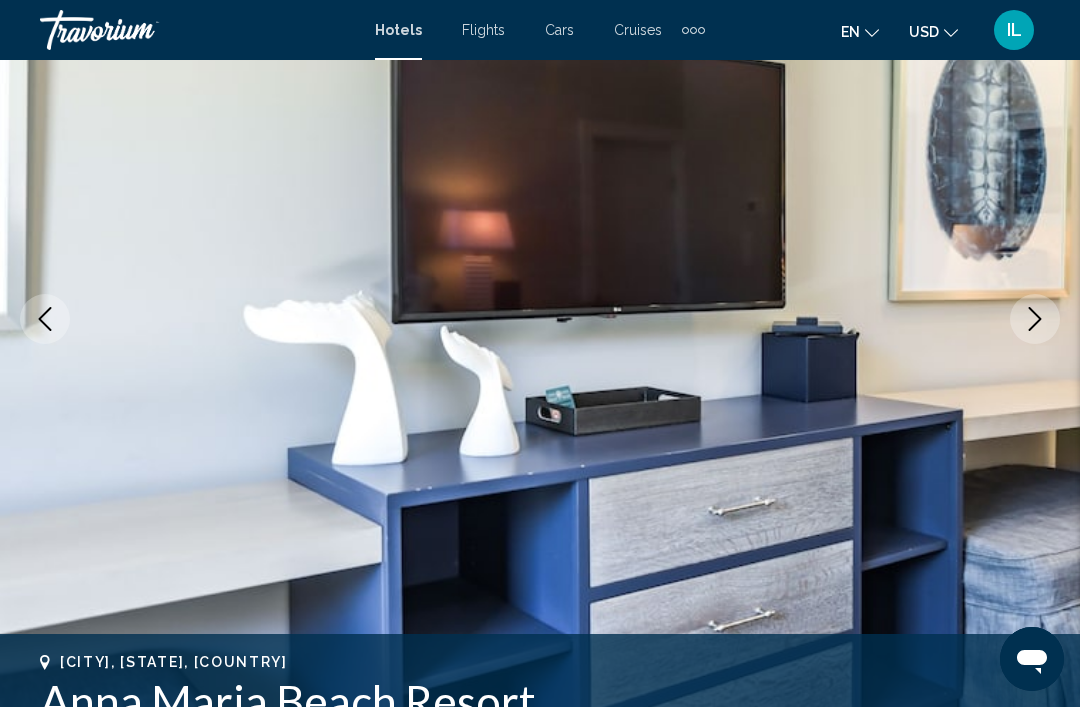 click 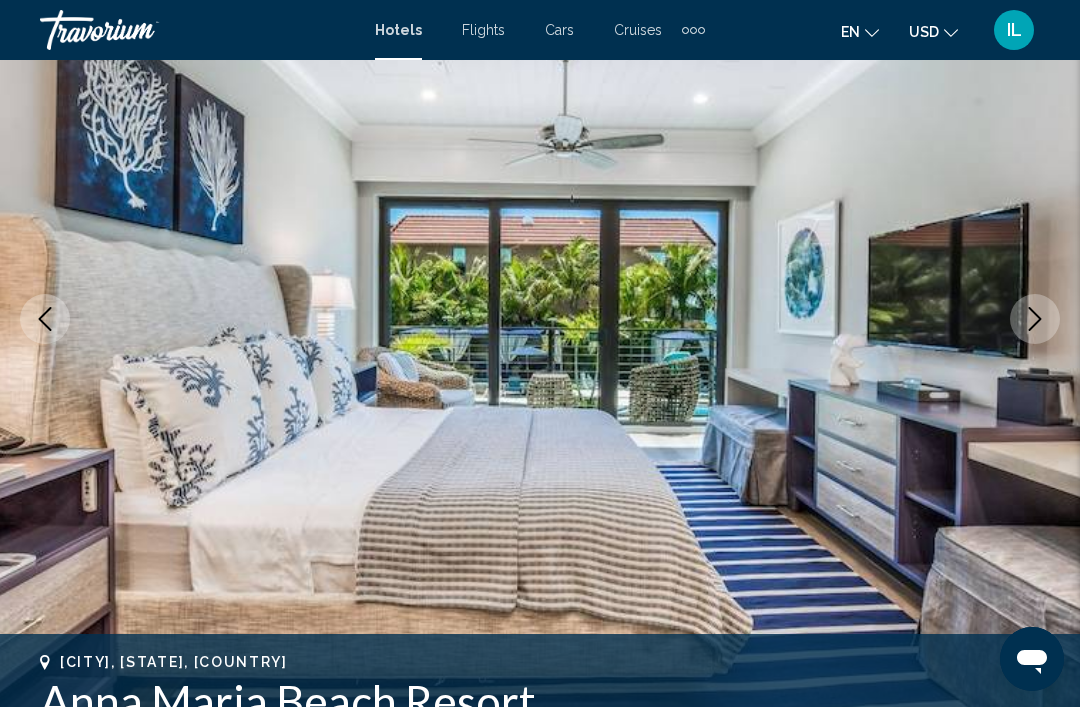 click 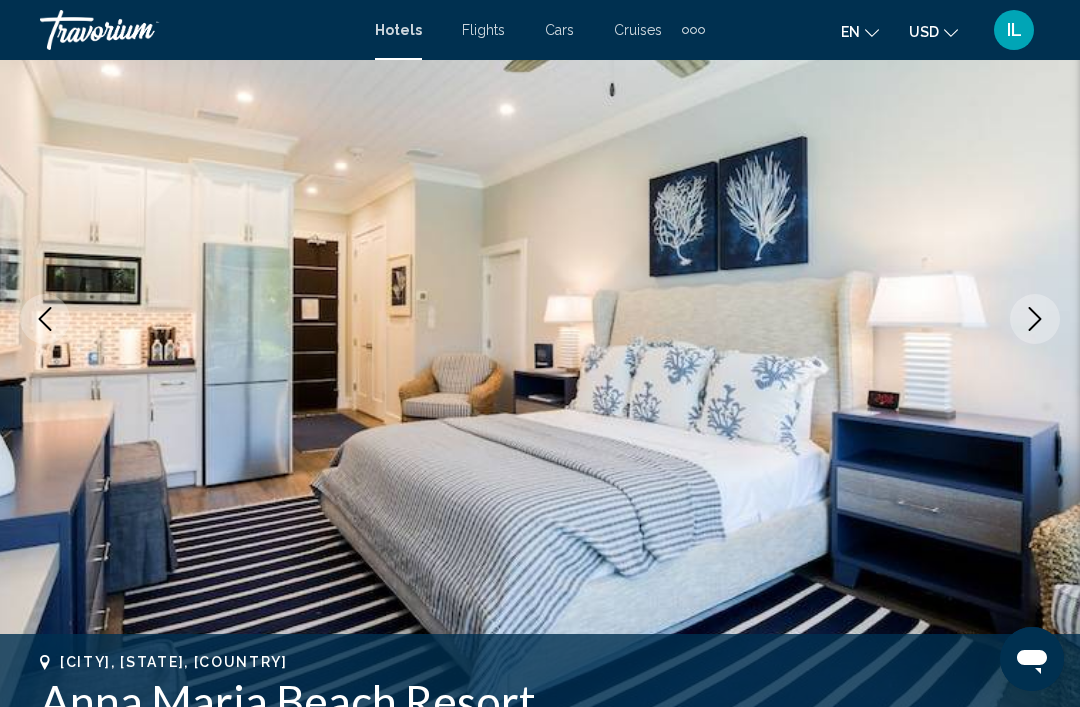 click at bounding box center (1035, 319) 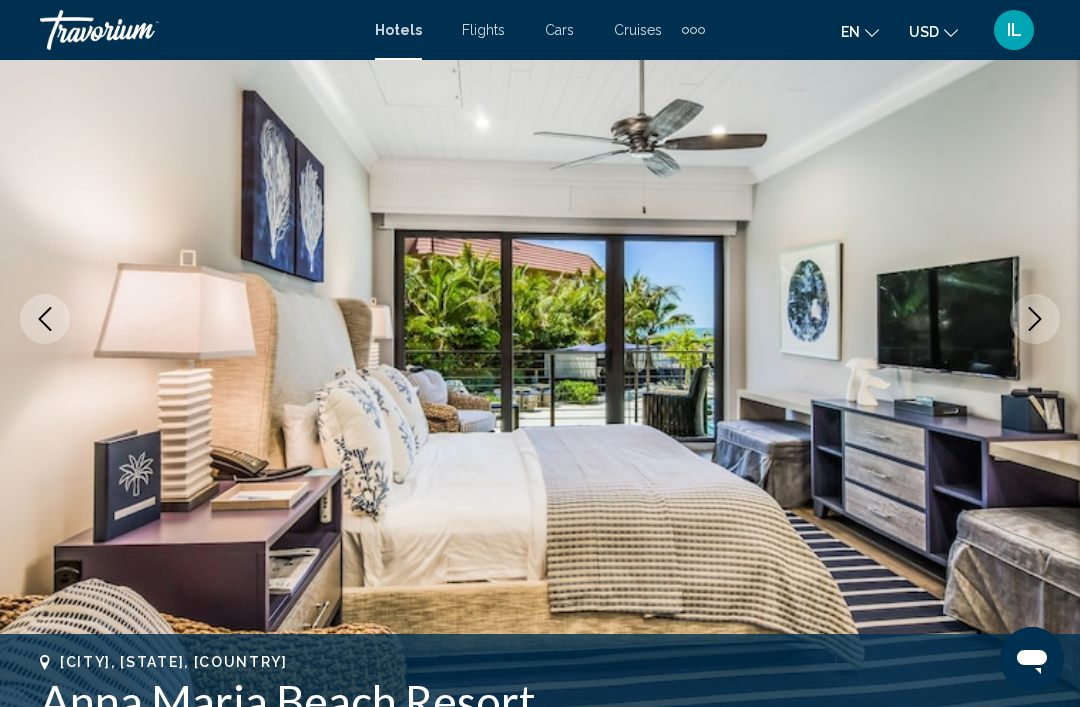 click at bounding box center [1035, 319] 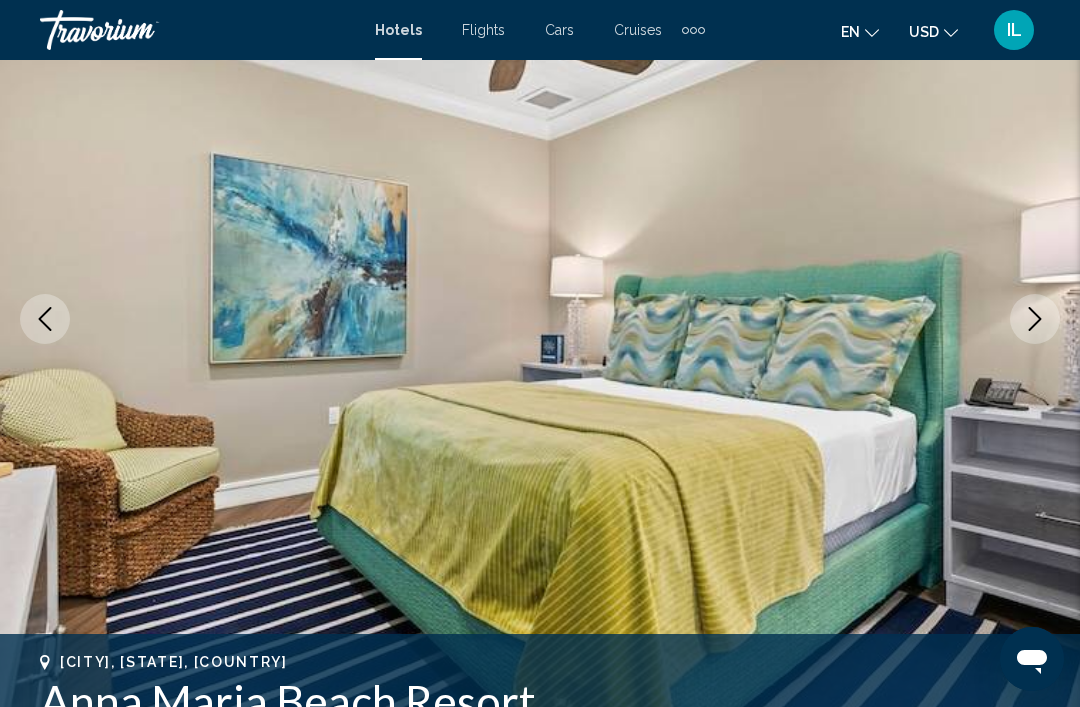click 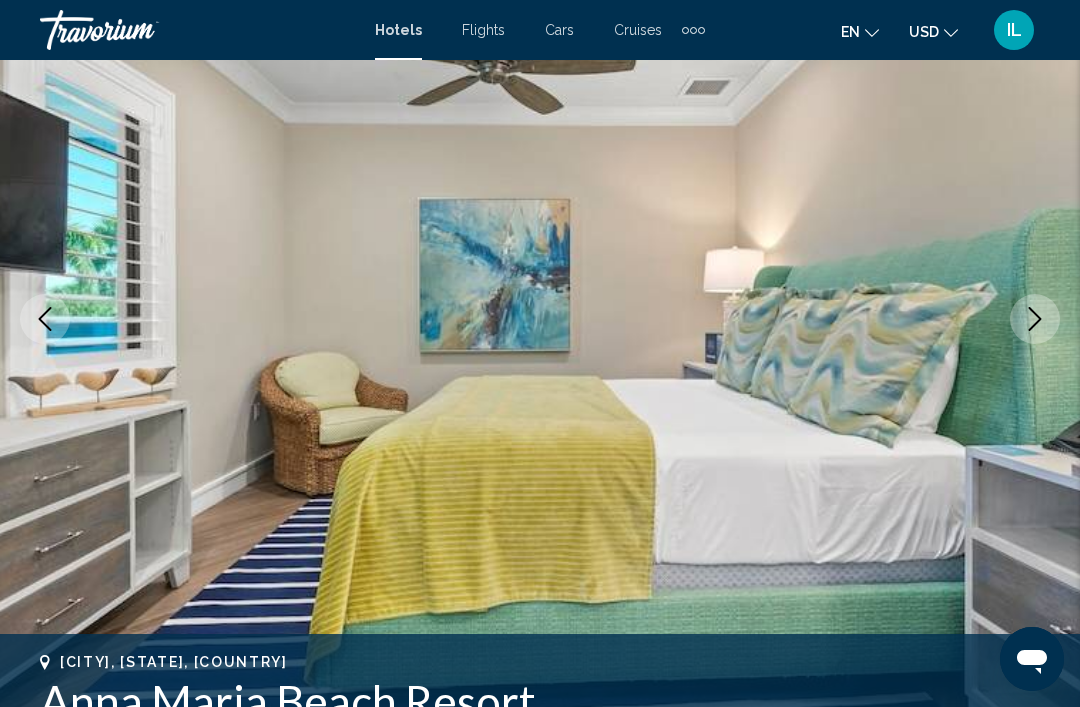 click at bounding box center (1035, 319) 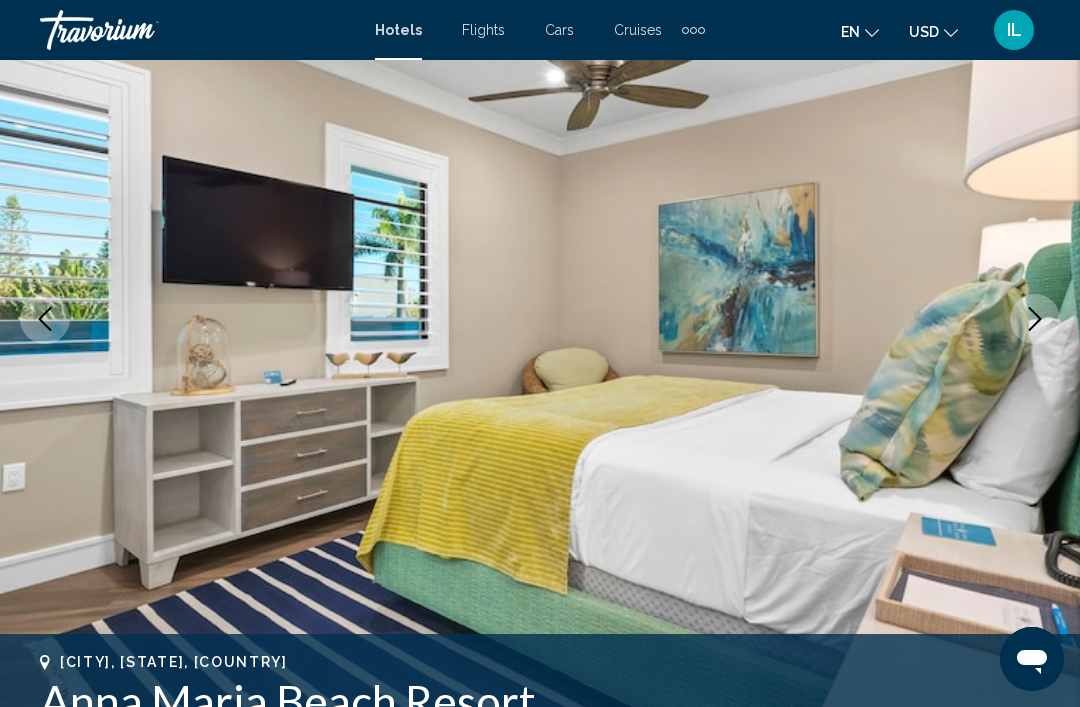 click at bounding box center (540, 319) 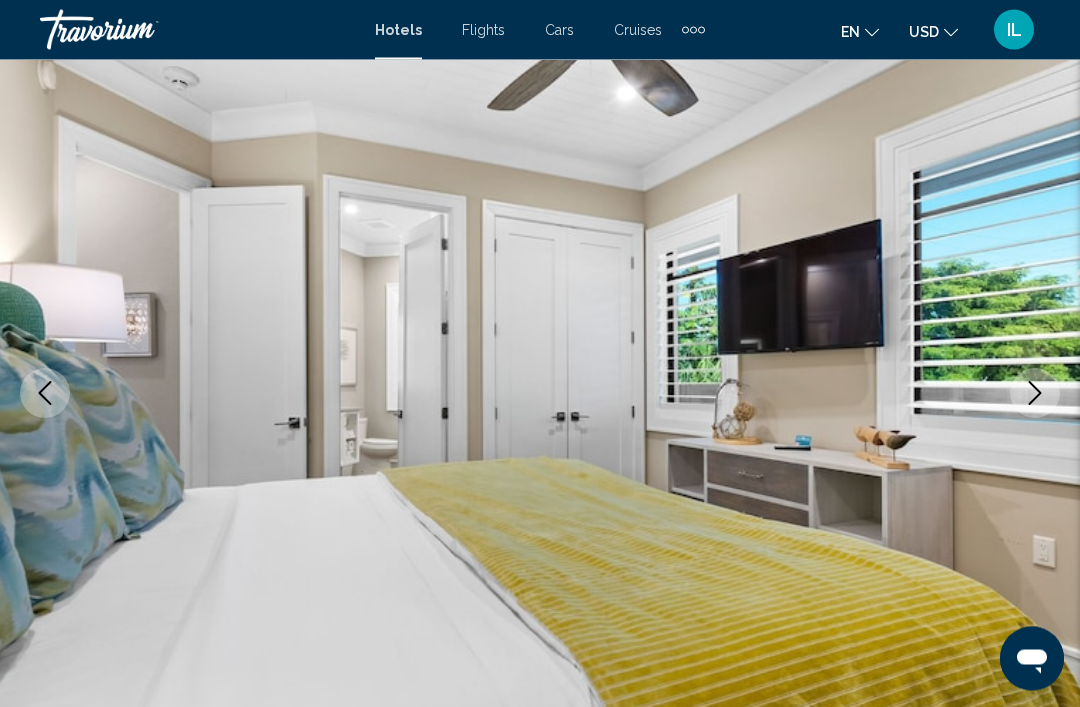 scroll, scrollTop: 0, scrollLeft: 0, axis: both 